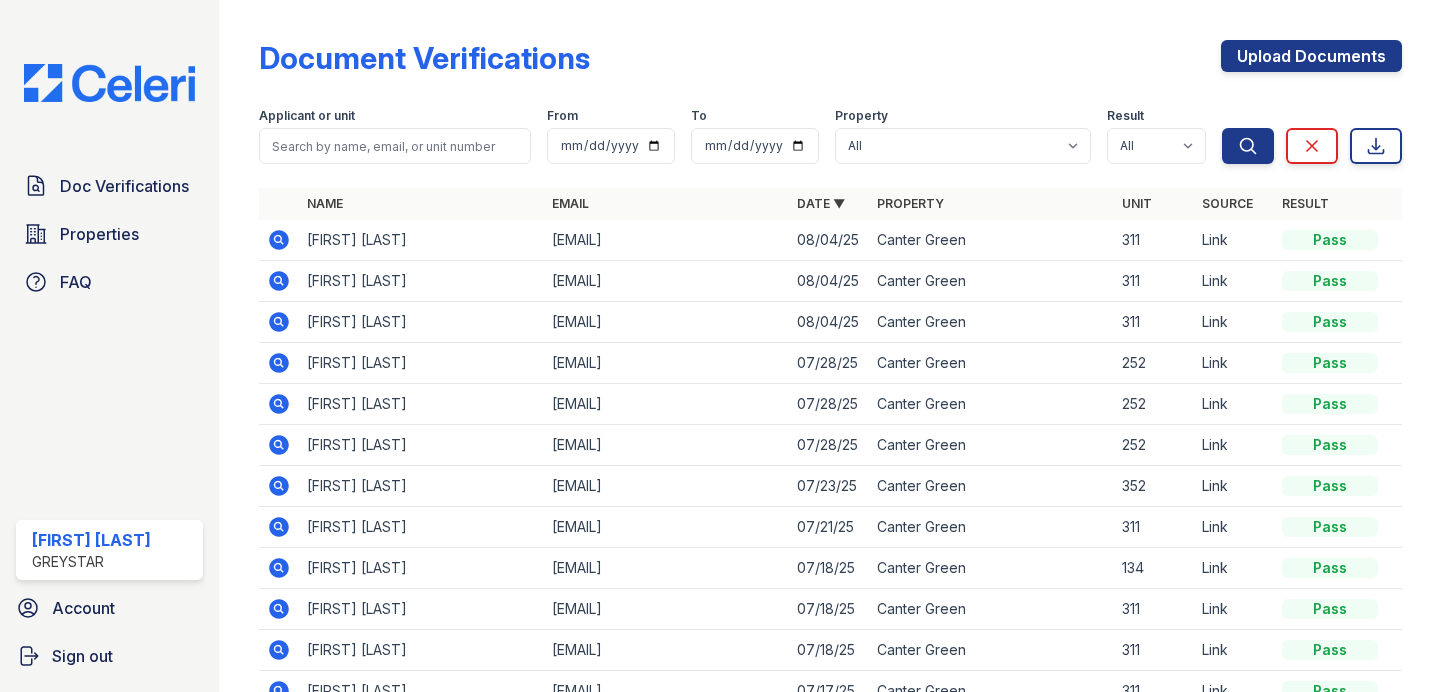 scroll, scrollTop: 0, scrollLeft: 0, axis: both 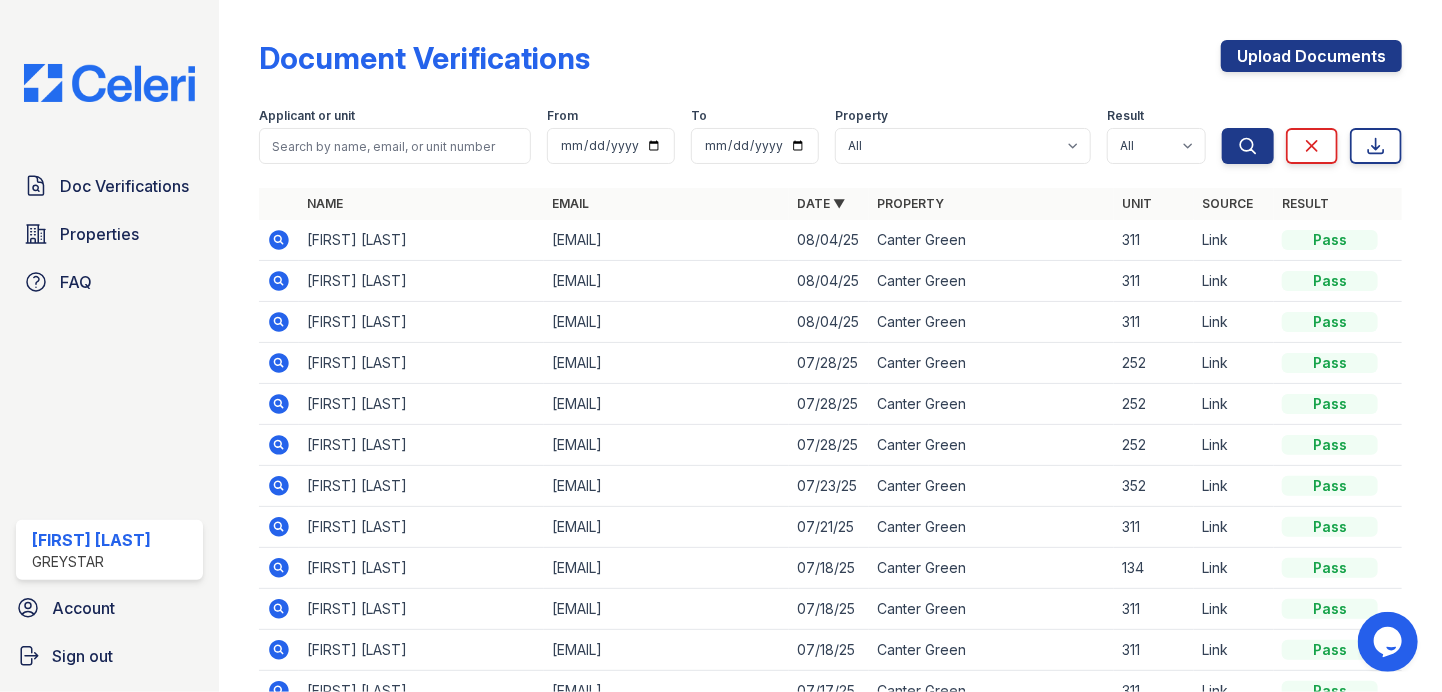 click 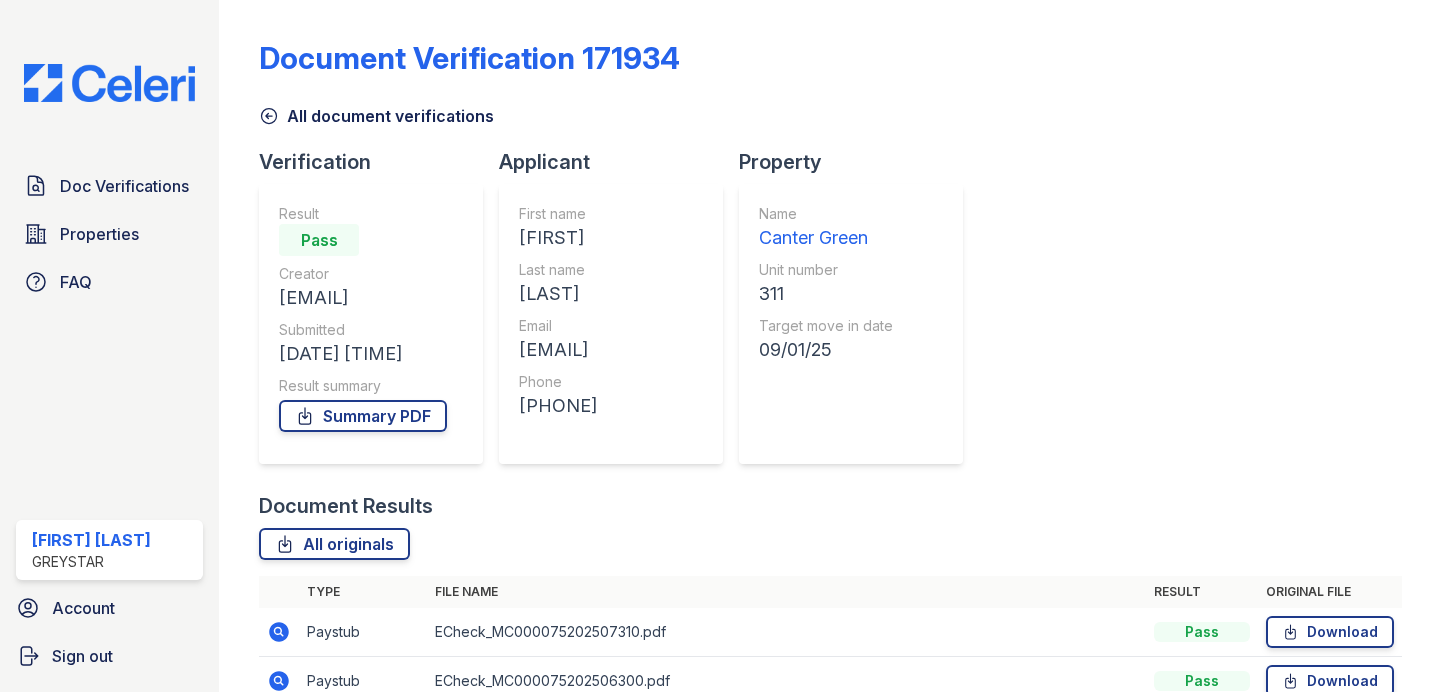 scroll, scrollTop: 0, scrollLeft: 0, axis: both 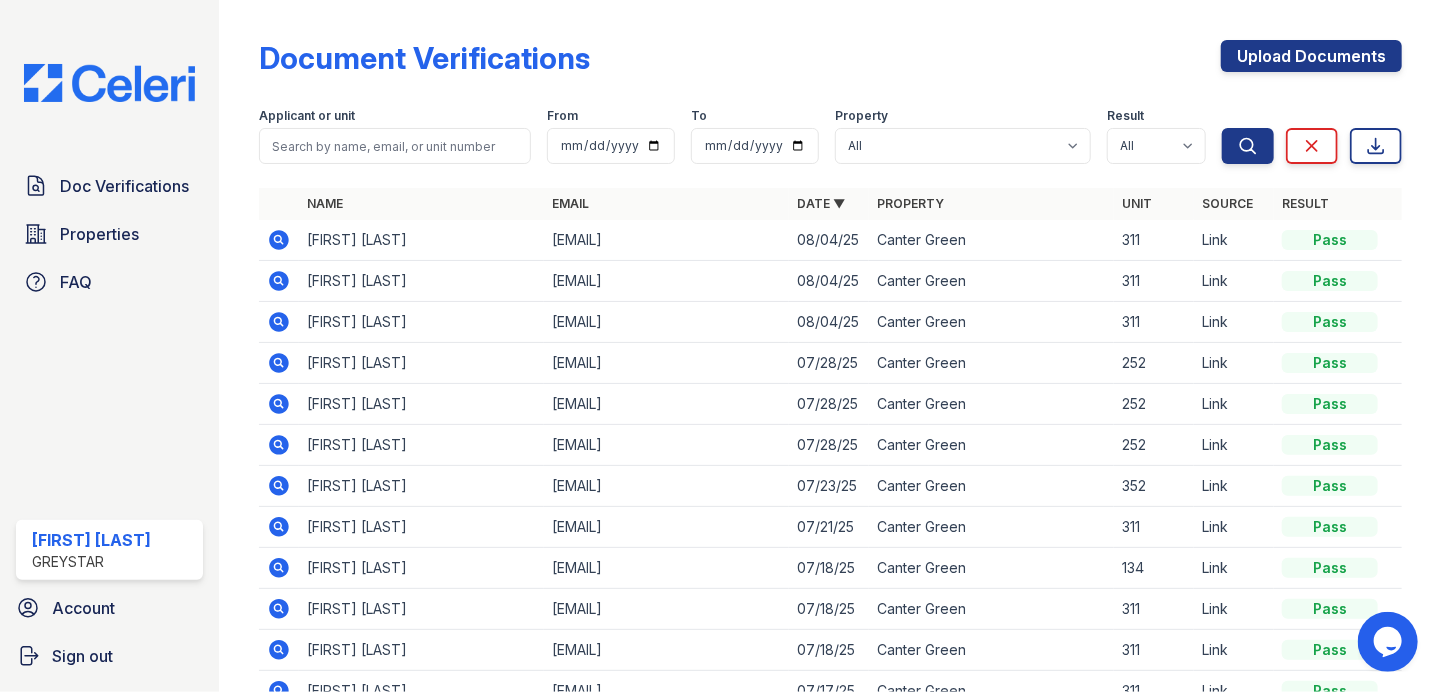 click 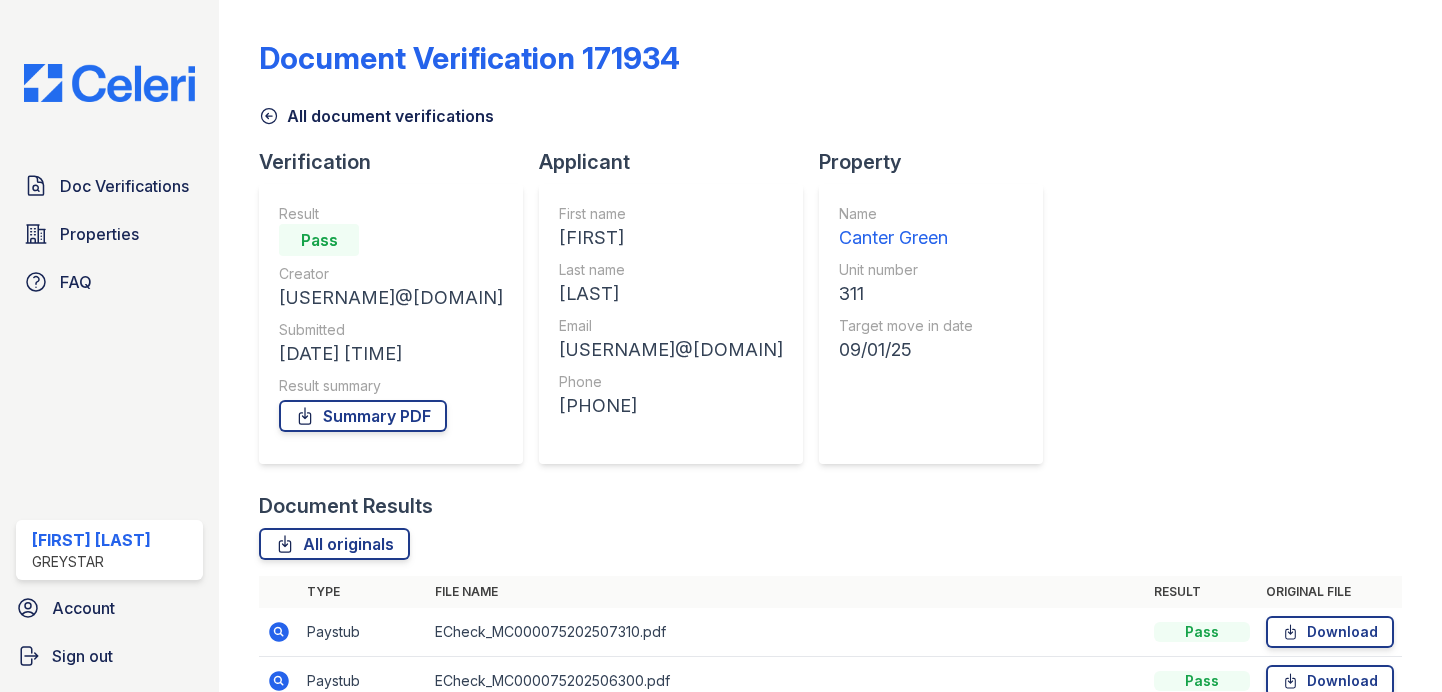 scroll, scrollTop: 0, scrollLeft: 0, axis: both 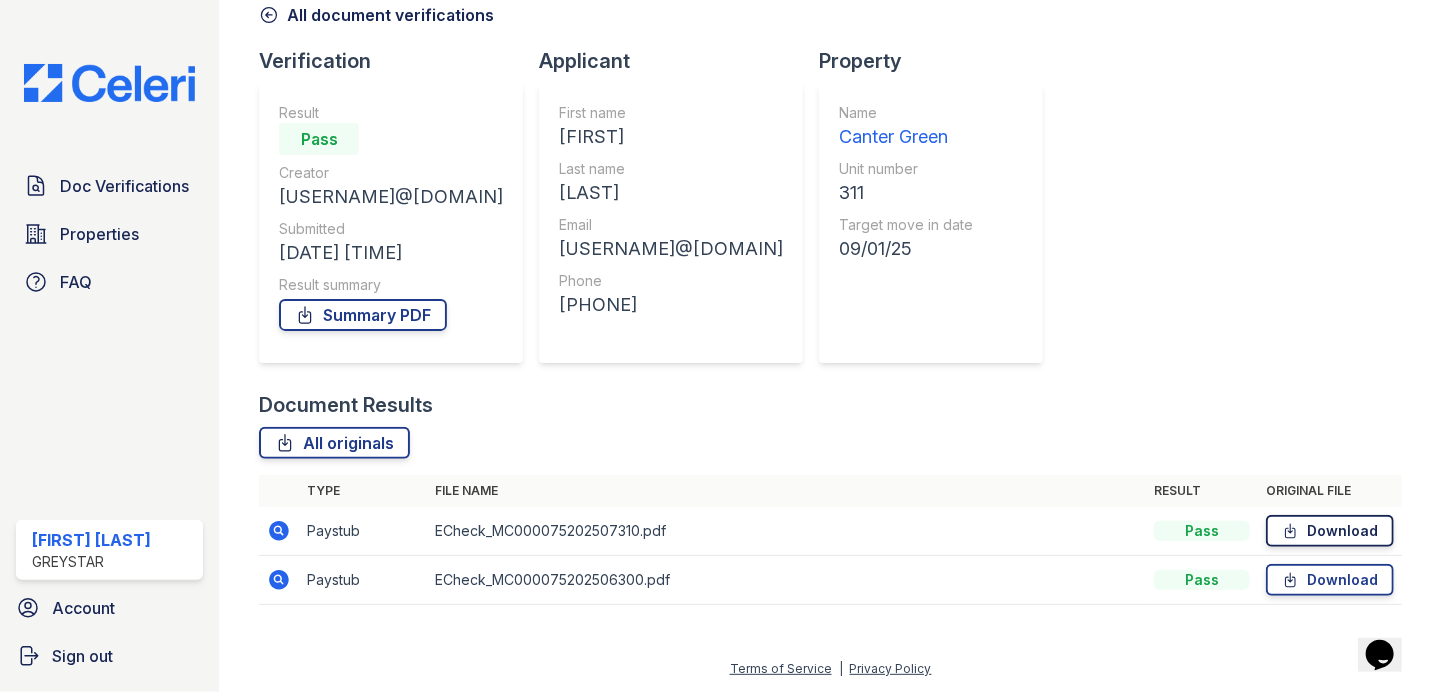 click on "Download" at bounding box center (1330, 531) 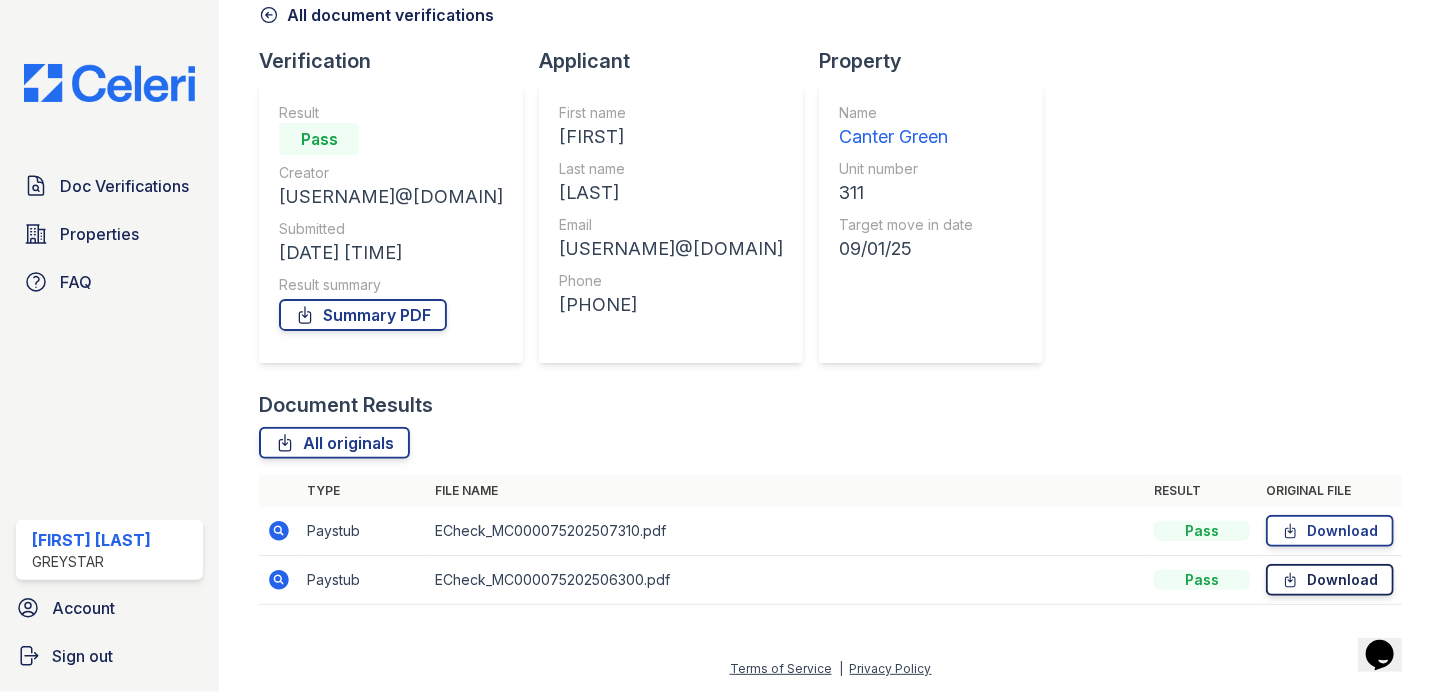 click 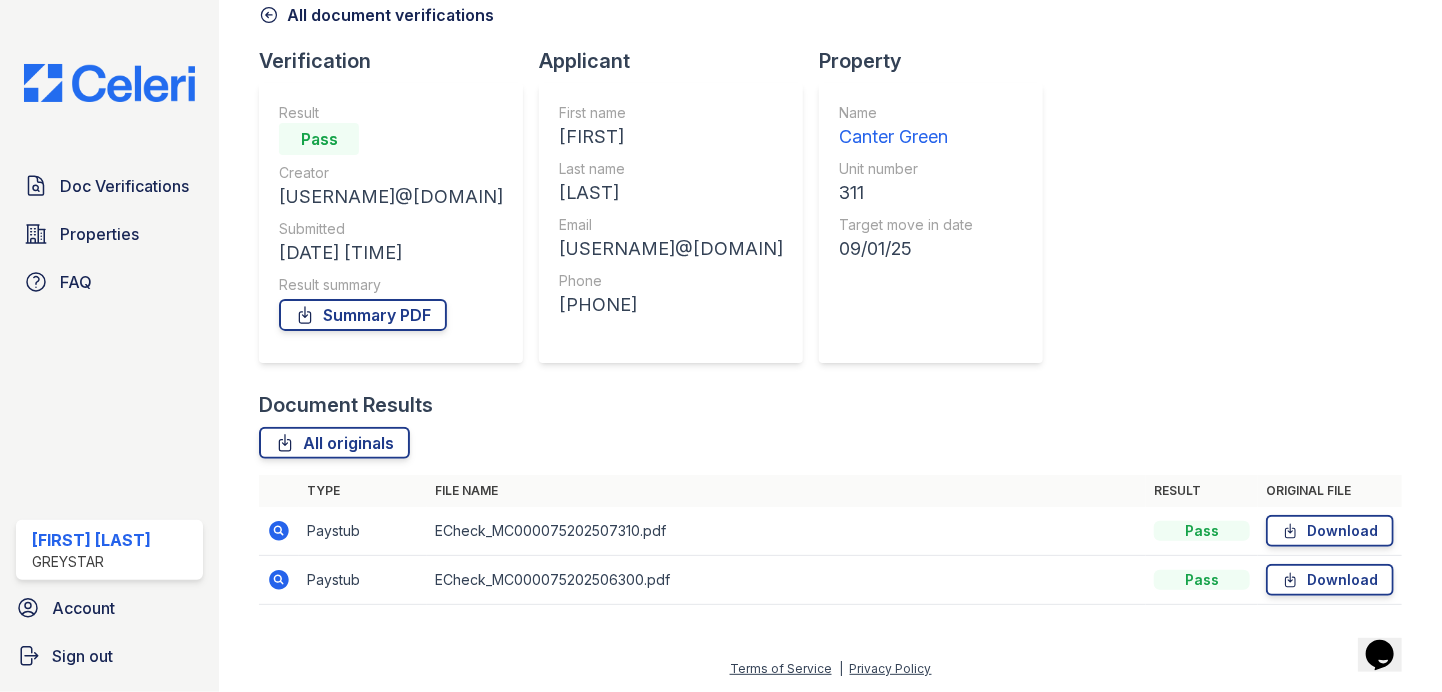 scroll, scrollTop: 0, scrollLeft: 0, axis: both 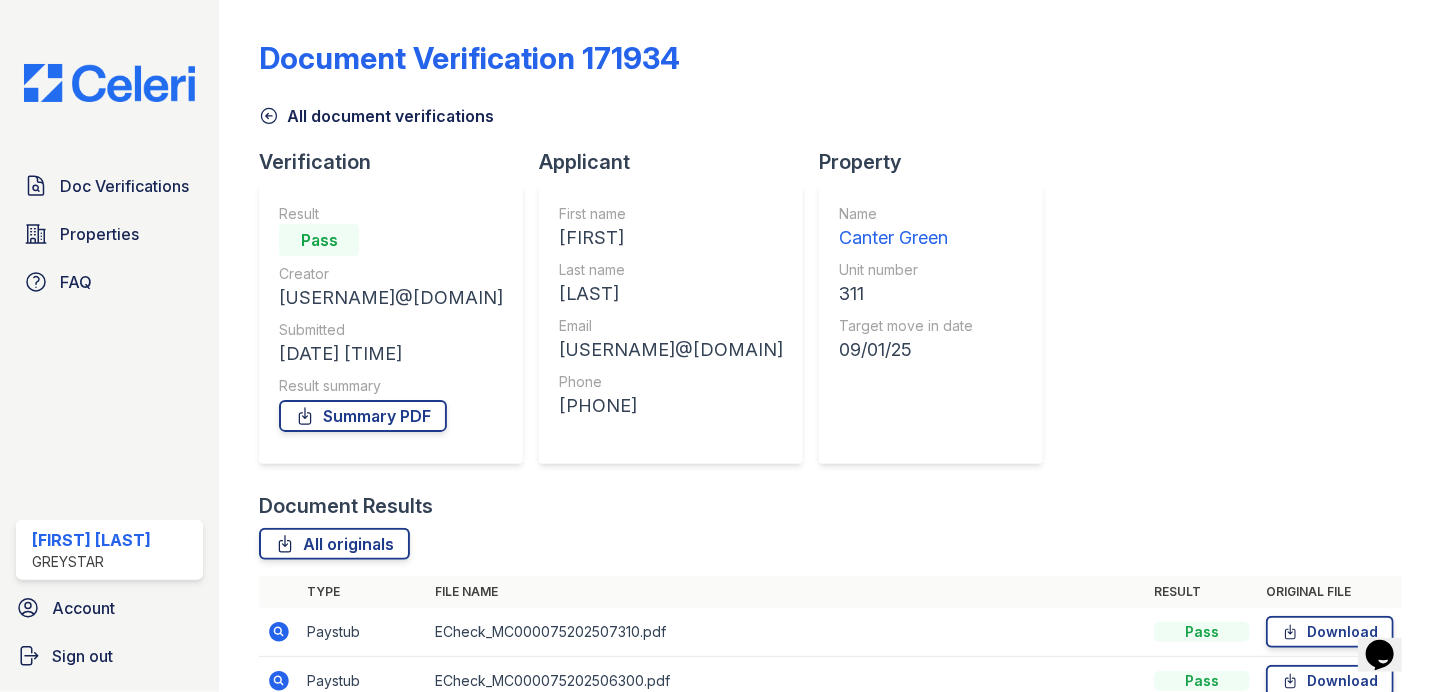 click 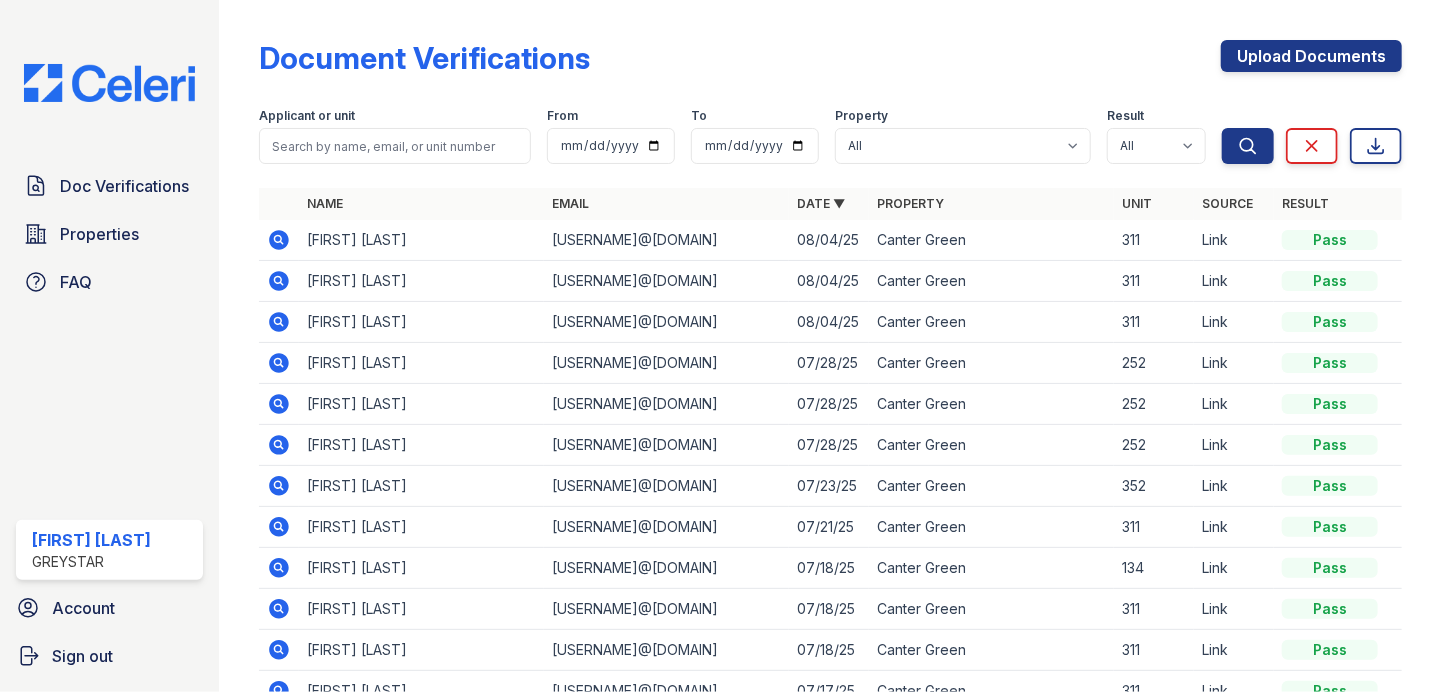 click 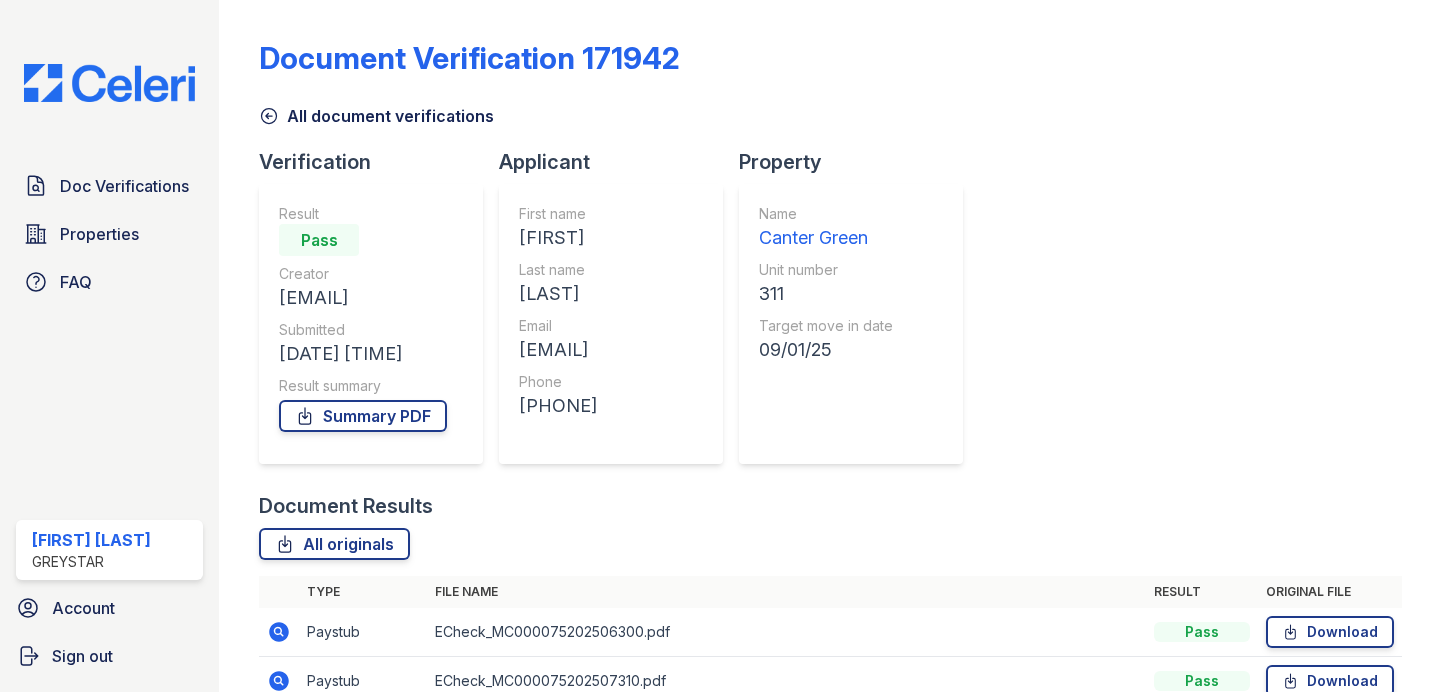 scroll, scrollTop: 0, scrollLeft: 0, axis: both 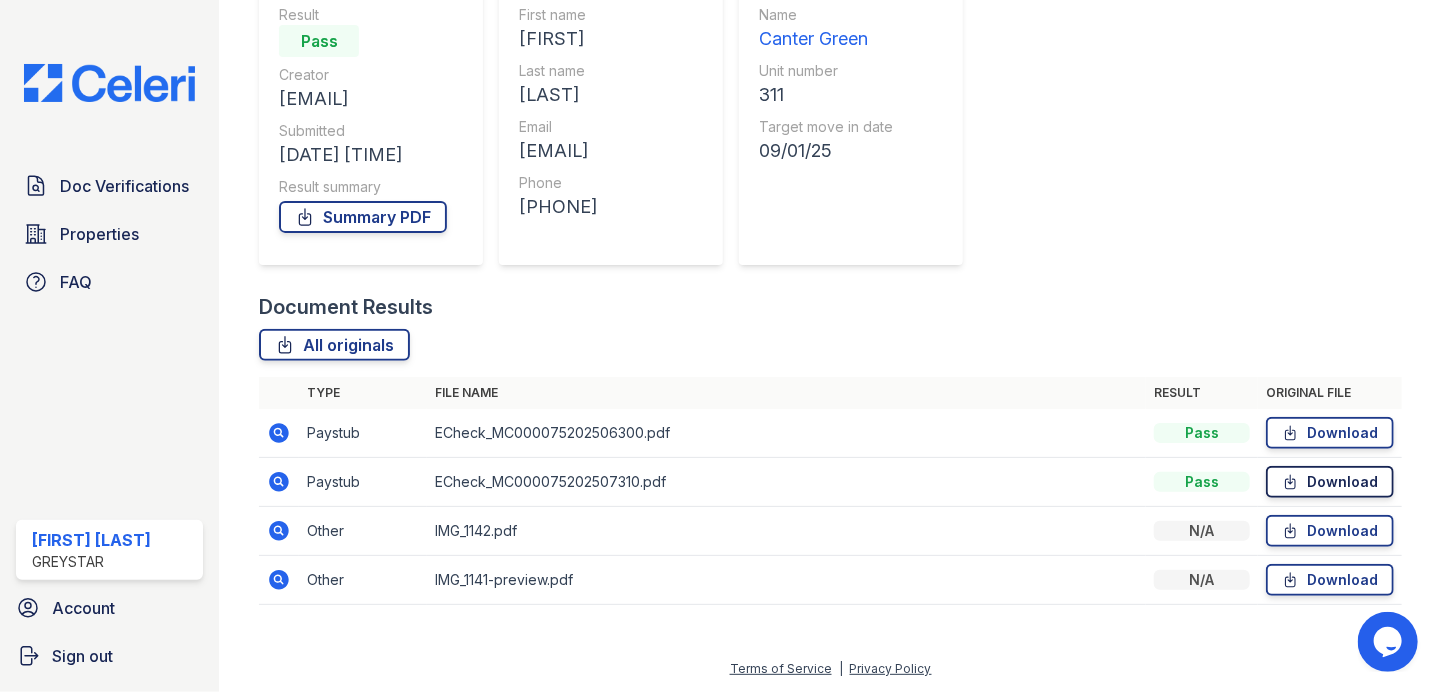 click on "Download" at bounding box center [1330, 482] 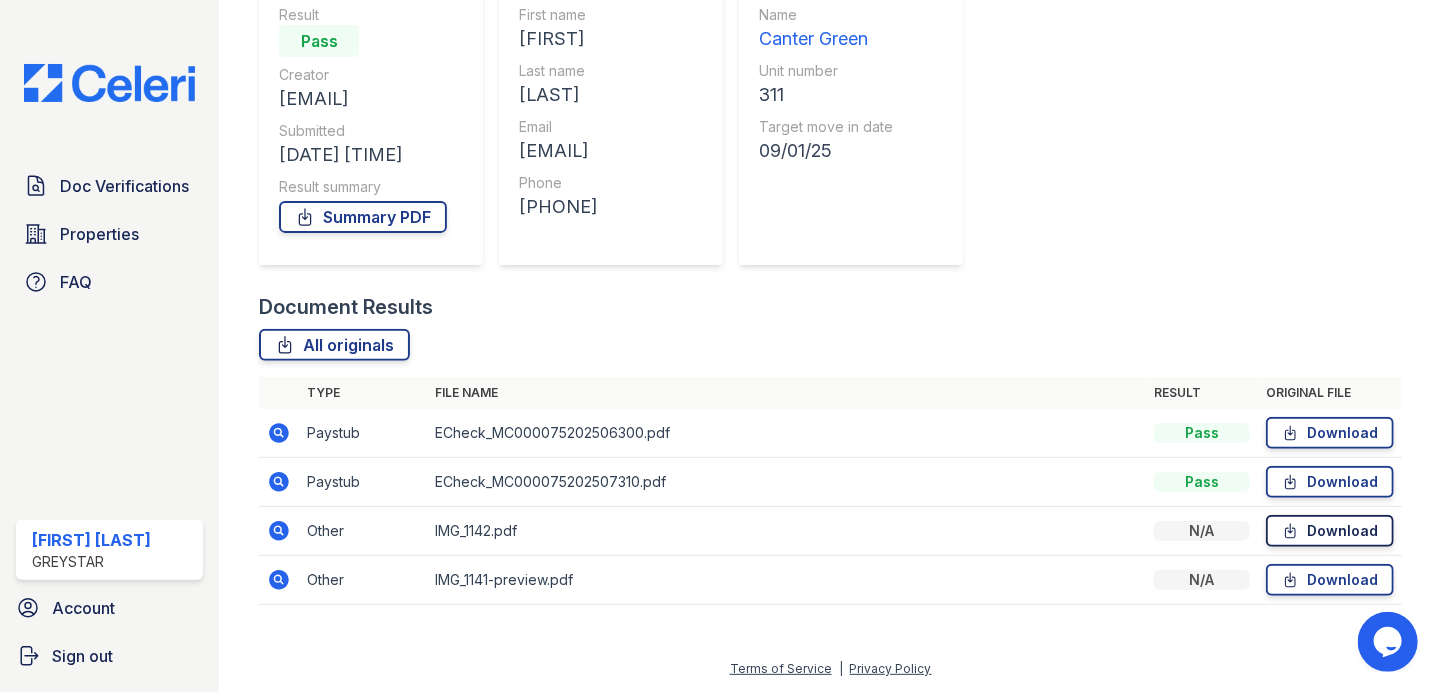 click on "Download" at bounding box center [1330, 531] 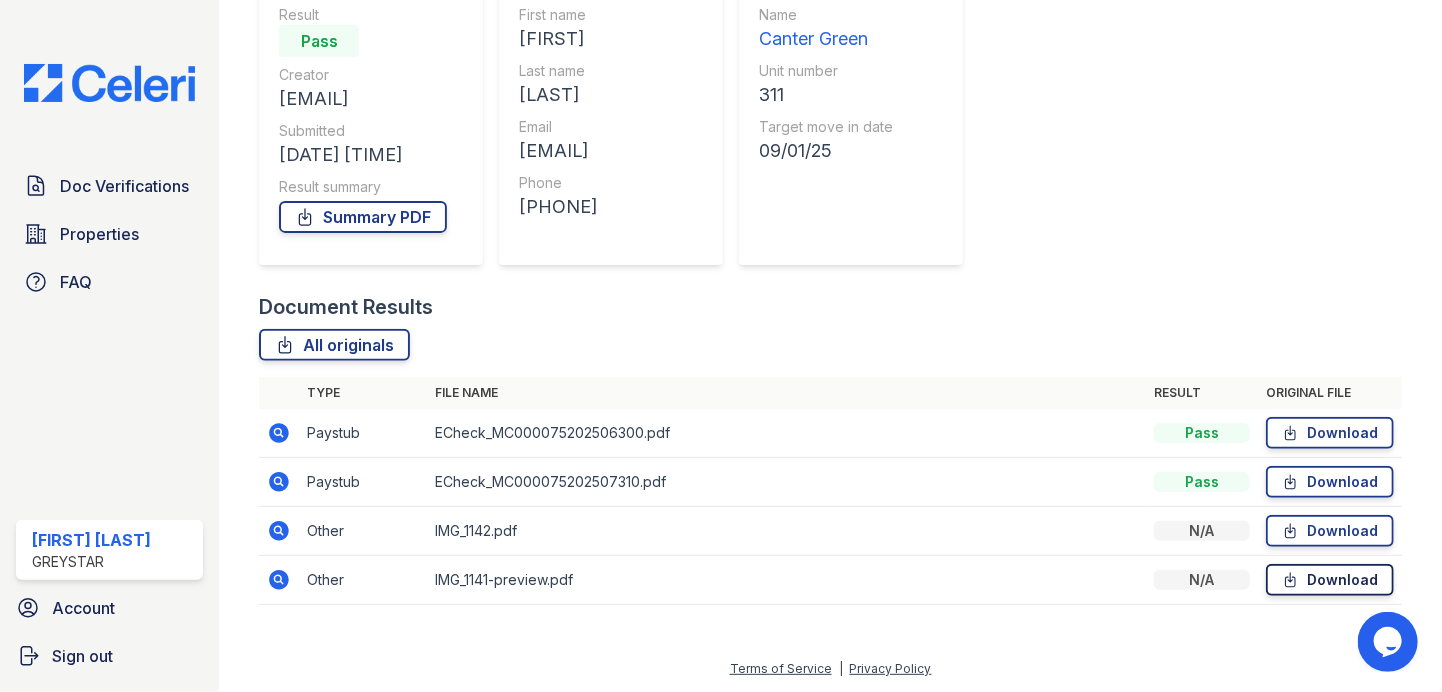 click on "Download" at bounding box center (1330, 580) 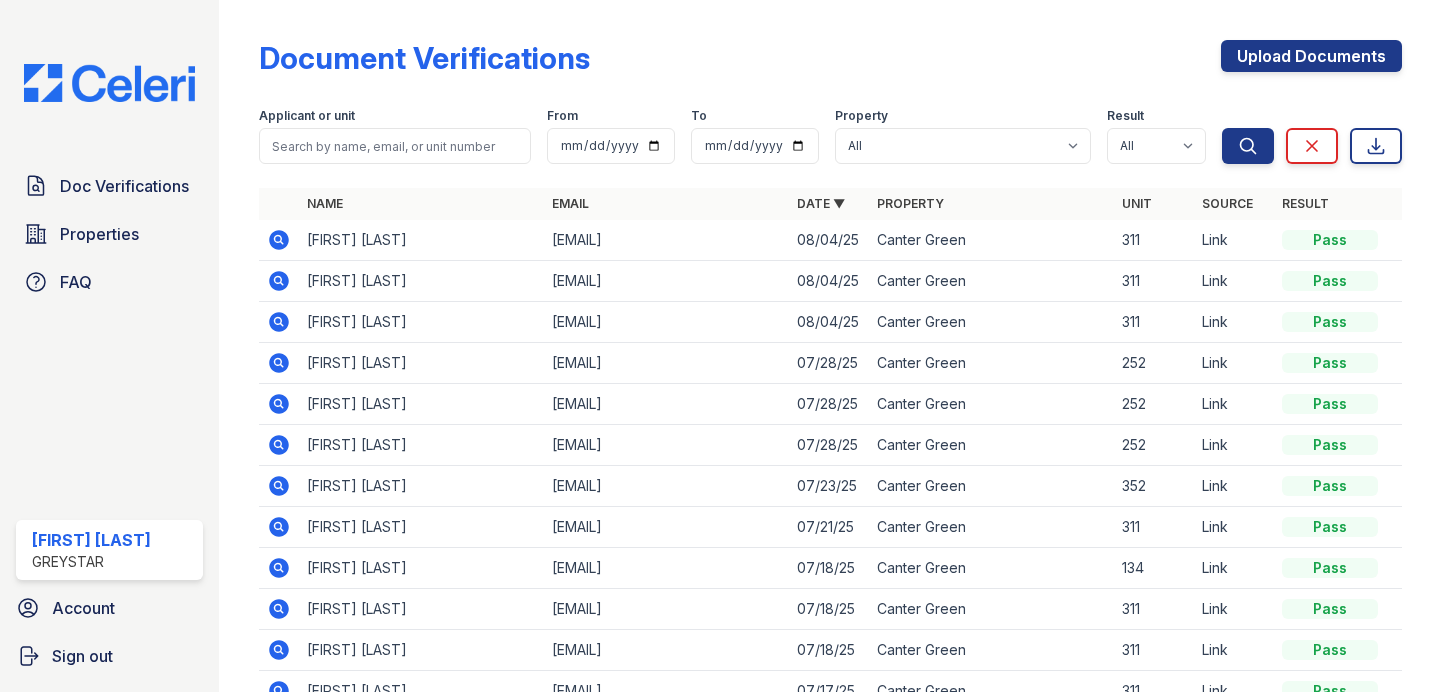scroll, scrollTop: 0, scrollLeft: 0, axis: both 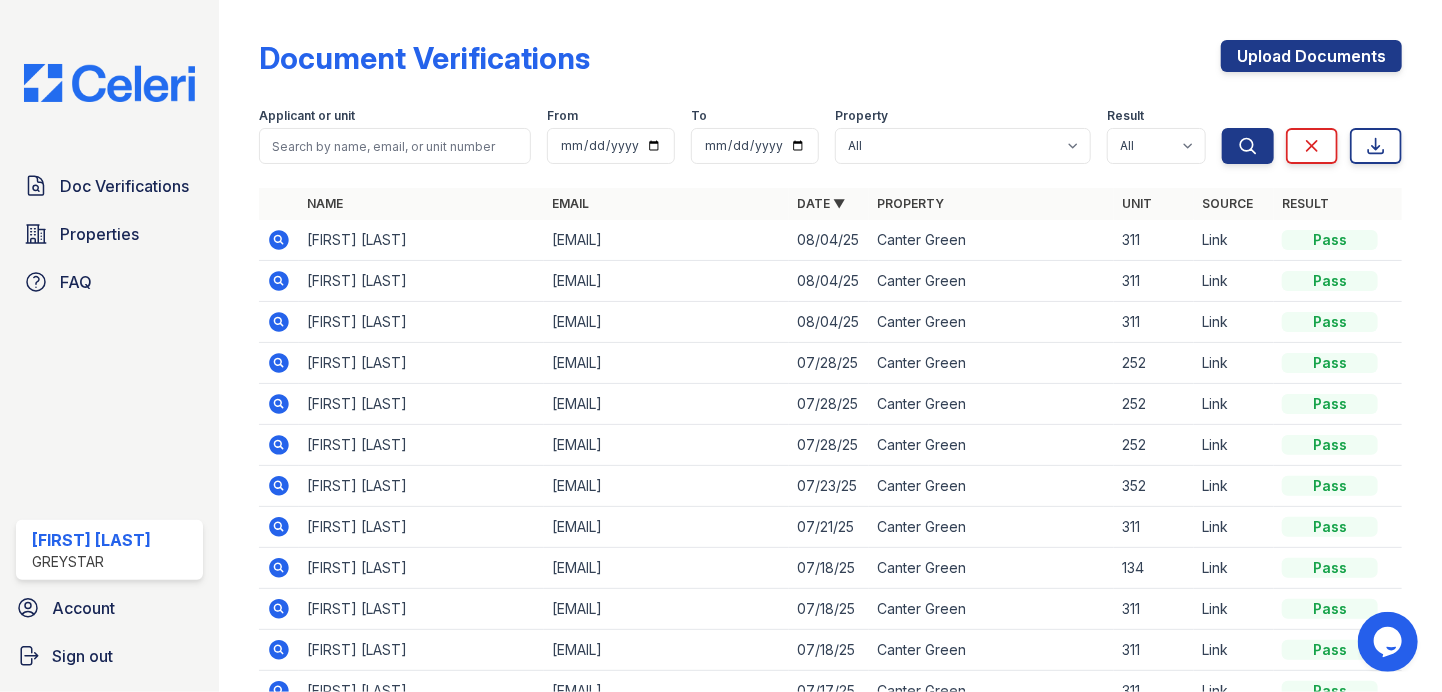 drag, startPoint x: 280, startPoint y: 235, endPoint x: 323, endPoint y: 243, distance: 43.737854 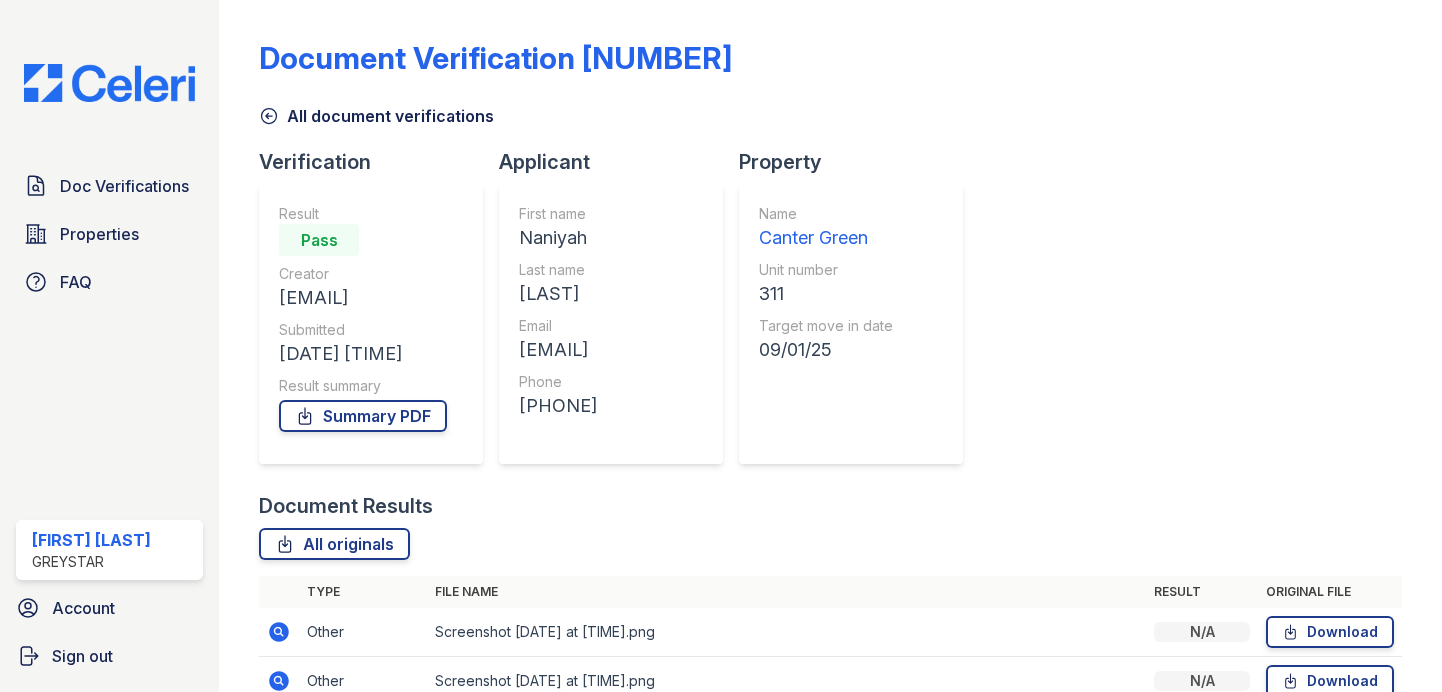 scroll, scrollTop: 0, scrollLeft: 0, axis: both 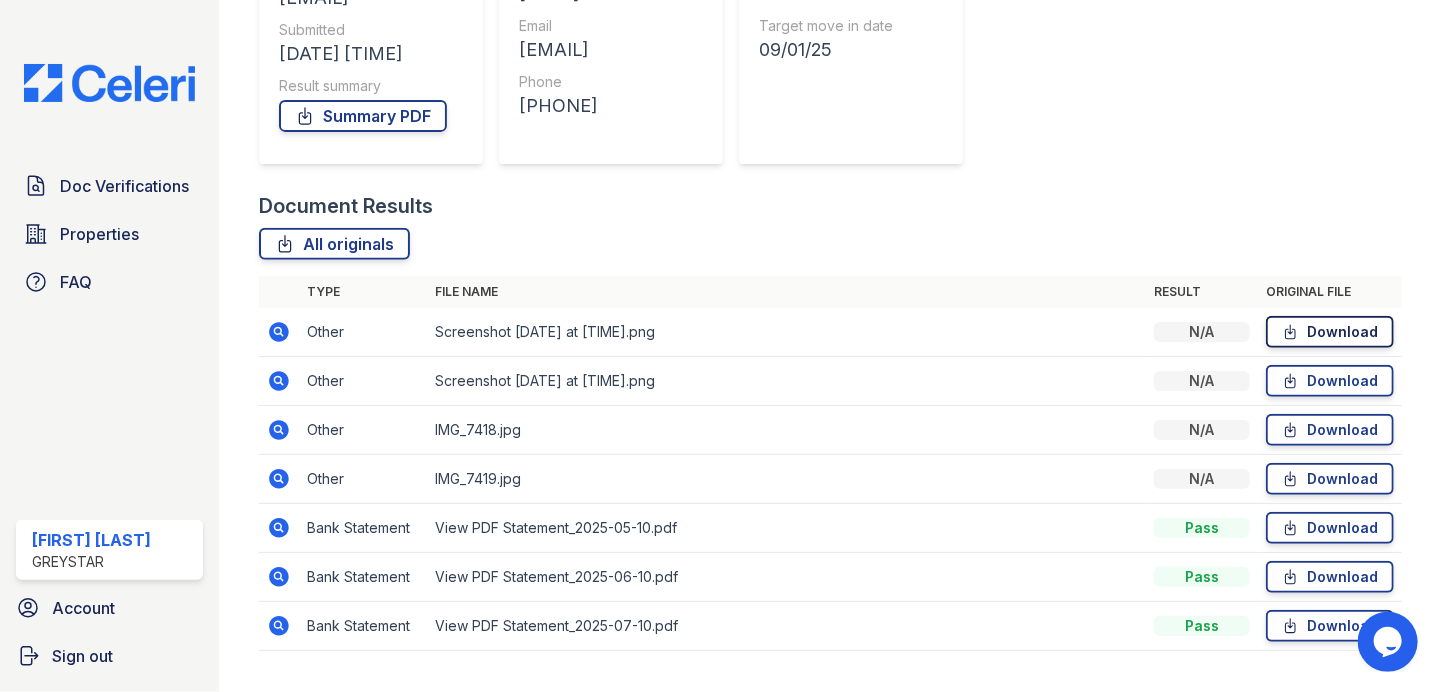 click on "Download" at bounding box center [1330, 332] 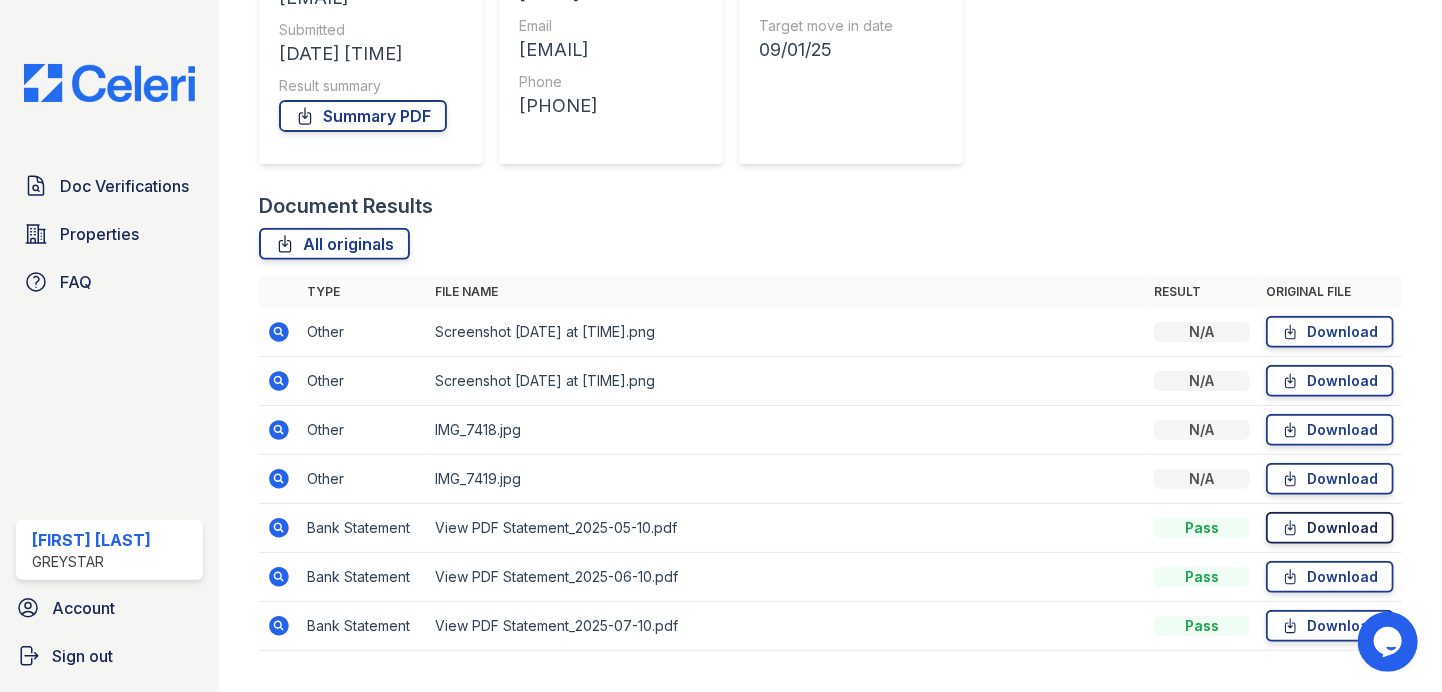 click 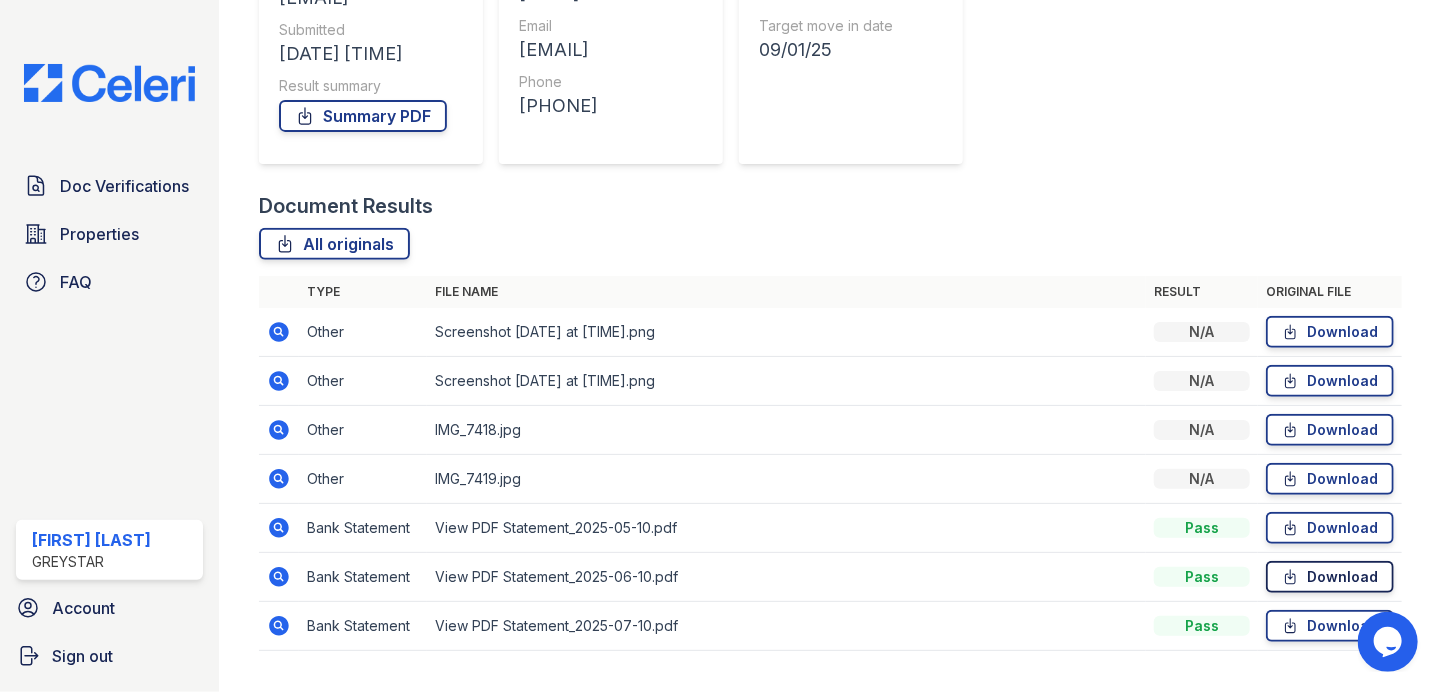 click on "Download" at bounding box center (1330, 577) 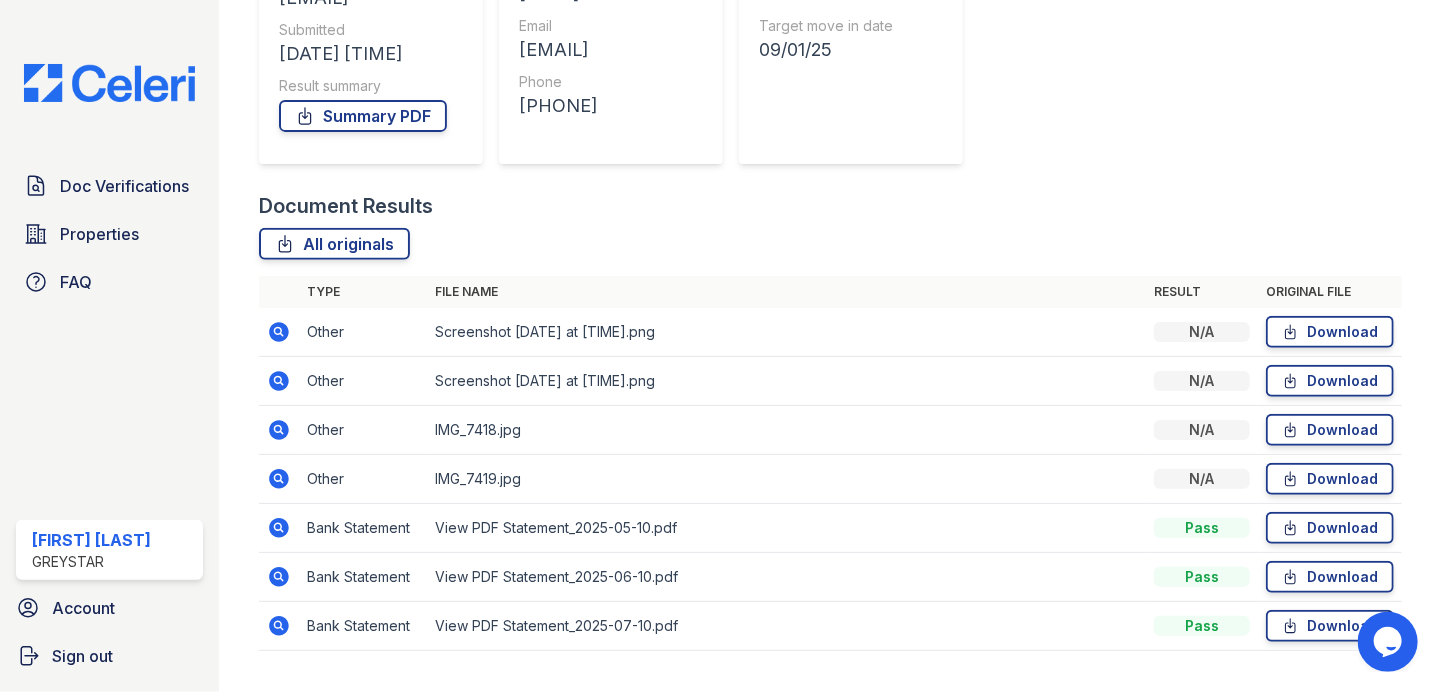 click at bounding box center [109, 83] 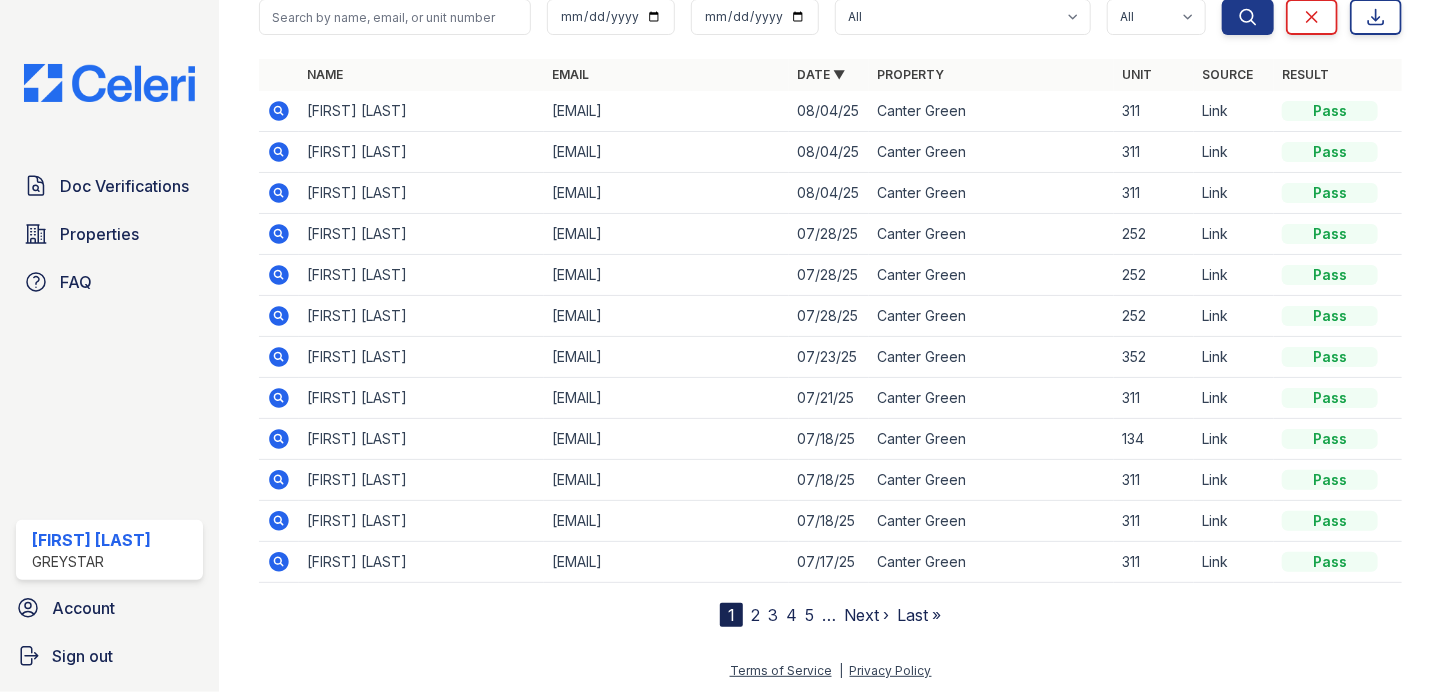 scroll, scrollTop: 0, scrollLeft: 0, axis: both 